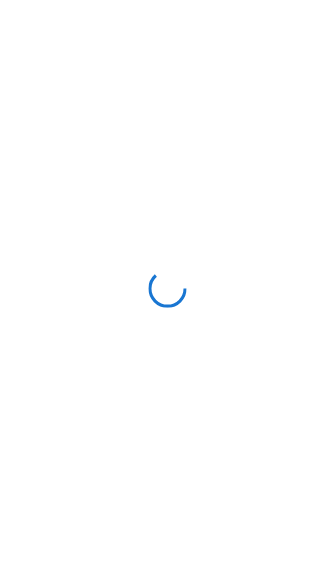 scroll, scrollTop: 0, scrollLeft: 0, axis: both 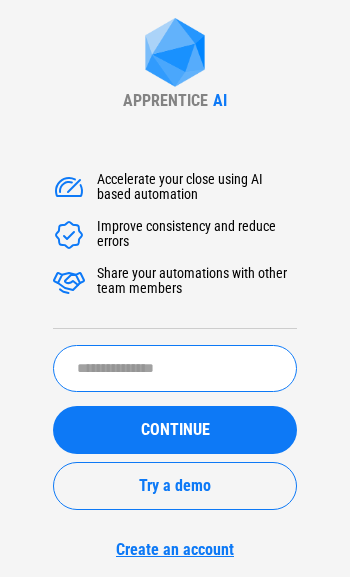 click at bounding box center (175, 368) 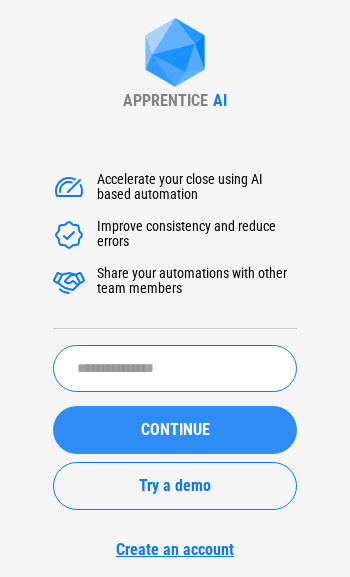 paste on "**********" 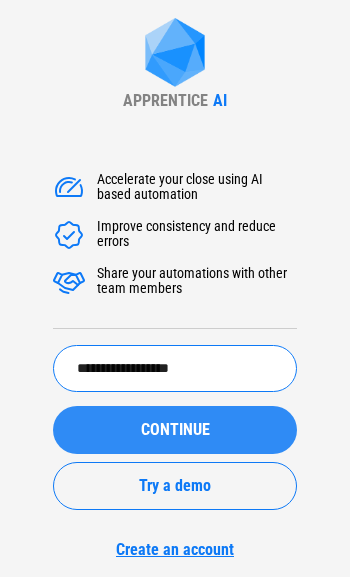 type on "**********" 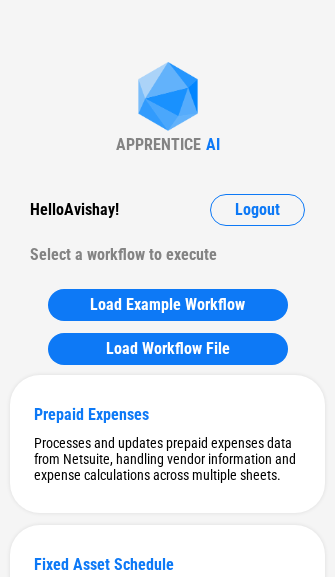 scroll, scrollTop: 0, scrollLeft: 0, axis: both 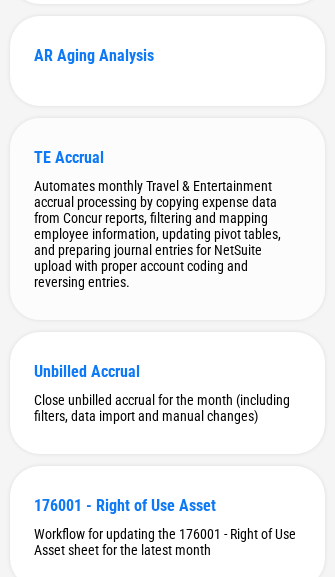 click on "Automates monthly Travel & Entertainment accrual processing by copying expense data from Concur reports, filtering and mapping employee information, updating pivot tables, and preparing journal entries for NetSuite upload with proper account coding and reversing entries." at bounding box center (167, 234) 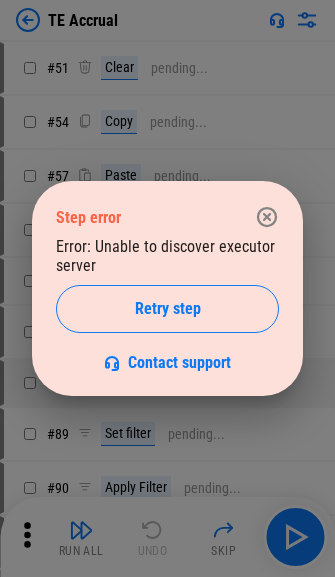 click 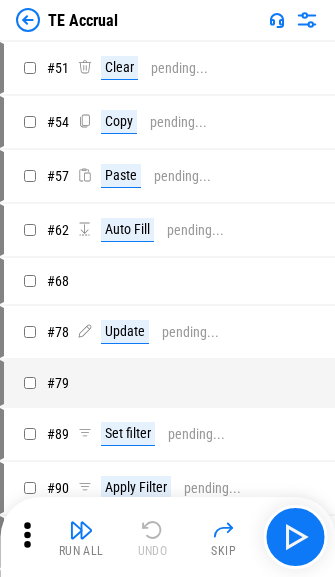 click at bounding box center (28, 20) 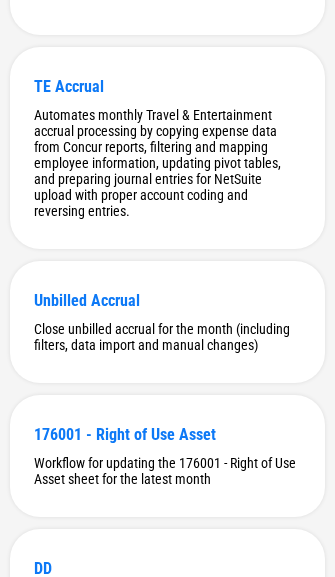 scroll, scrollTop: 8484, scrollLeft: 0, axis: vertical 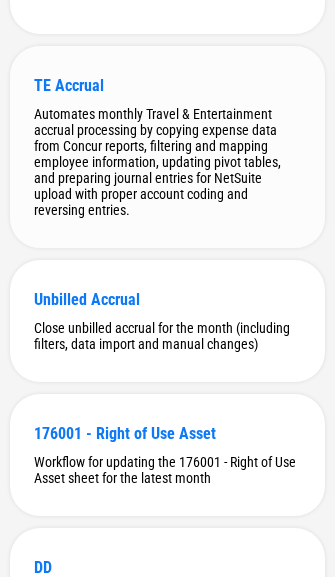 click on "Automates monthly Travel & Entertainment accrual processing by copying expense data from Concur reports, filtering and mapping employee information, updating pivot tables, and preparing journal entries for NetSuite upload with proper account coding and reversing entries." at bounding box center [167, 162] 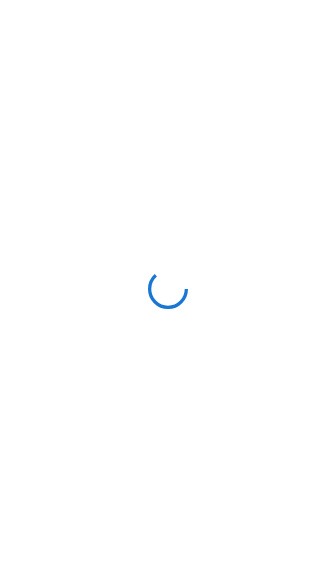 scroll, scrollTop: 0, scrollLeft: 0, axis: both 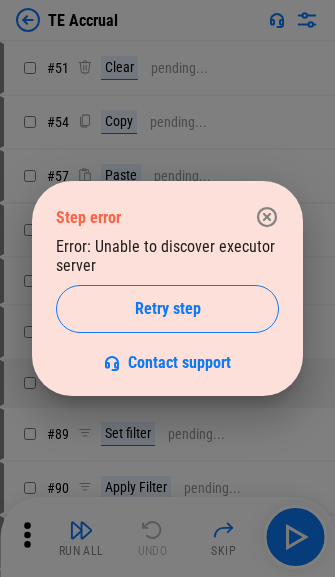 click 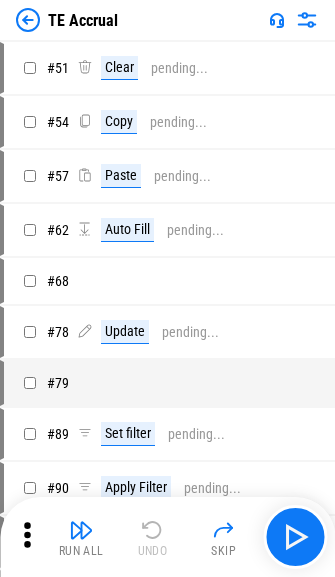 scroll, scrollTop: 0, scrollLeft: 0, axis: both 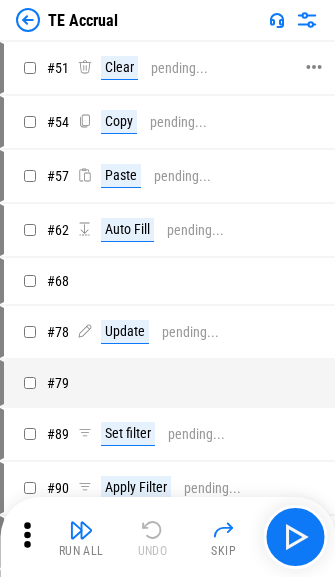 click on "TE Accrual" at bounding box center [167, 20] 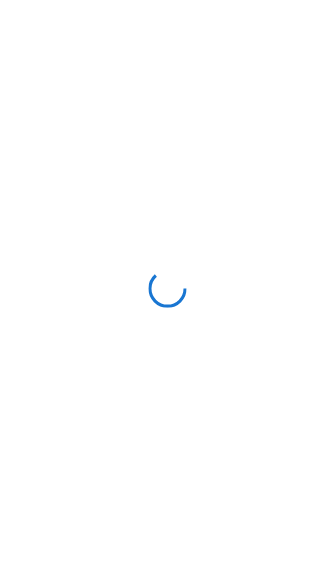 scroll, scrollTop: 0, scrollLeft: 0, axis: both 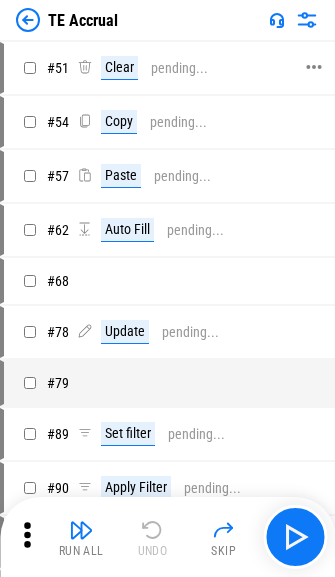 click on "TE Accrual" at bounding box center [167, 20] 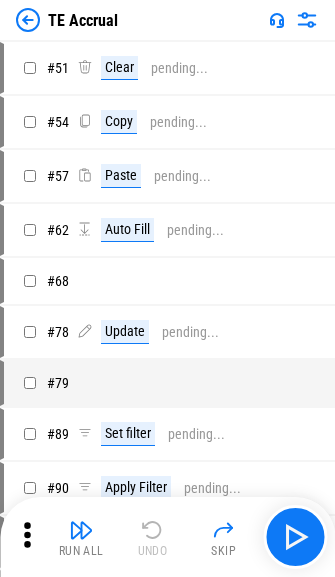 click at bounding box center [28, 20] 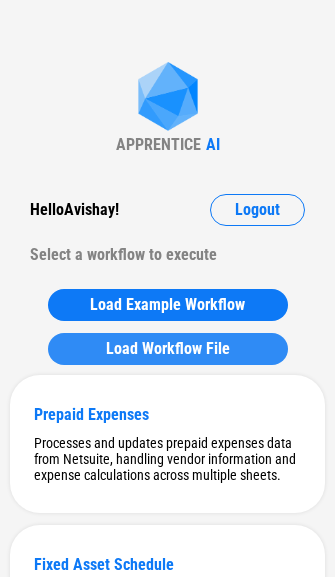 scroll, scrollTop: 0, scrollLeft: 0, axis: both 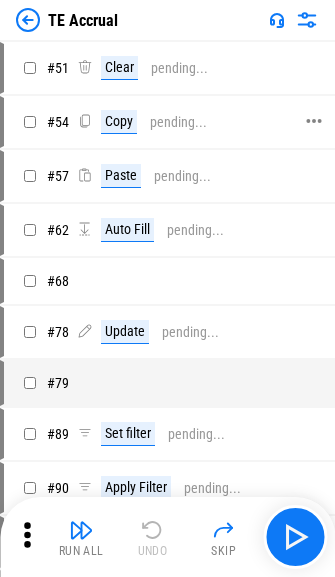 click on "TE Accrual" at bounding box center [167, 20] 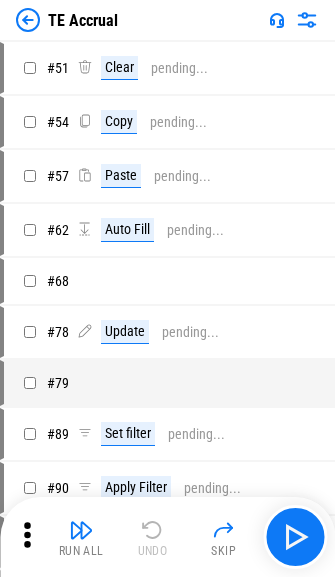 click on "TE Accrual" at bounding box center [167, 20] 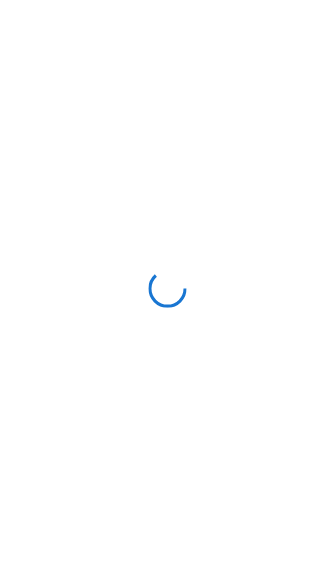 scroll, scrollTop: 0, scrollLeft: 0, axis: both 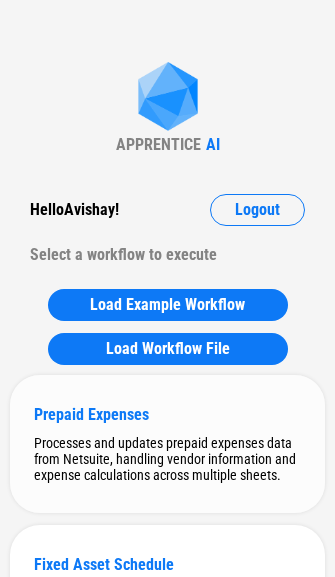 drag, startPoint x: 100, startPoint y: 51, endPoint x: 175, endPoint y: 414, distance: 370.66696 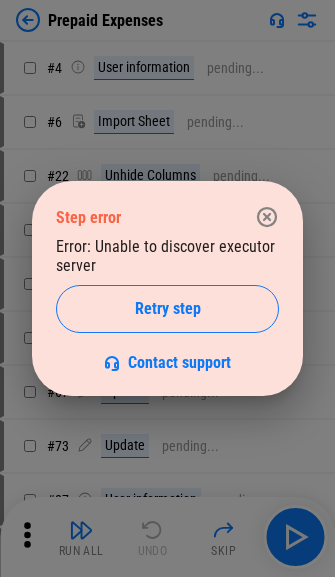 drag, startPoint x: 148, startPoint y: 203, endPoint x: 160, endPoint y: 149, distance: 55.31727 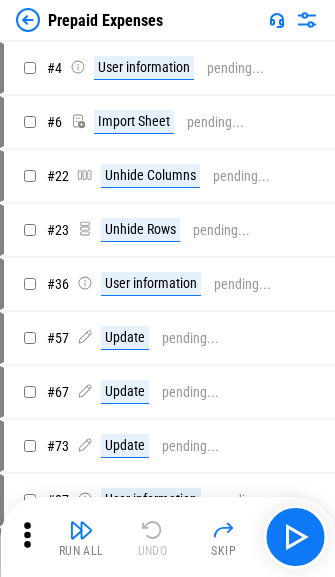 click at bounding box center (28, 20) 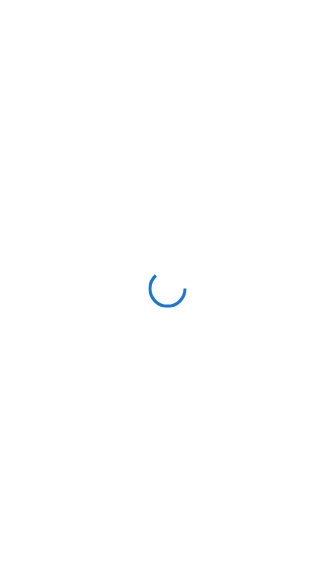 scroll, scrollTop: 0, scrollLeft: 0, axis: both 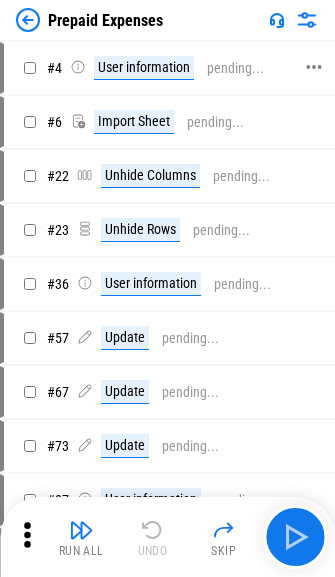 click on "Prepaid Expenses" at bounding box center (167, 20) 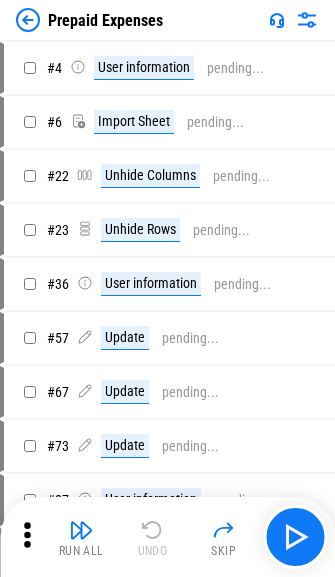 click at bounding box center (28, 20) 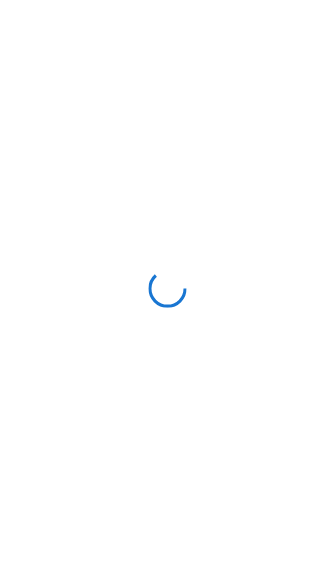 scroll, scrollTop: 0, scrollLeft: 0, axis: both 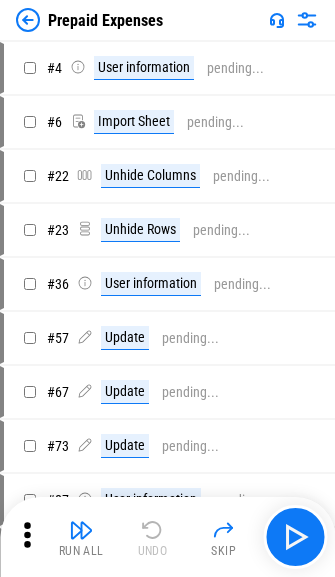 drag, startPoint x: 111, startPoint y: 22, endPoint x: 208, endPoint y: 10, distance: 97.73945 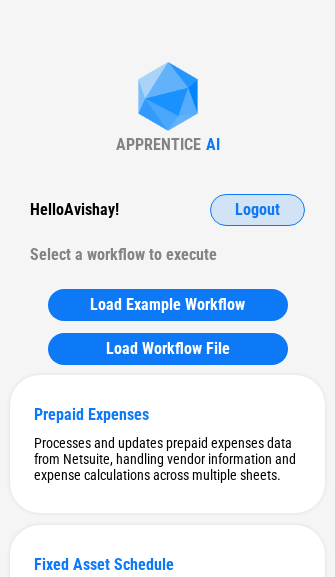 click on "Logout" at bounding box center [257, 210] 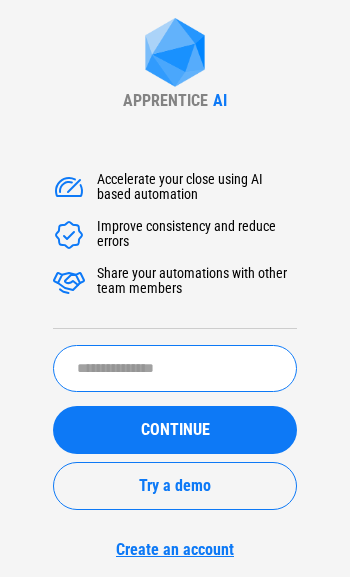 click at bounding box center (175, 368) 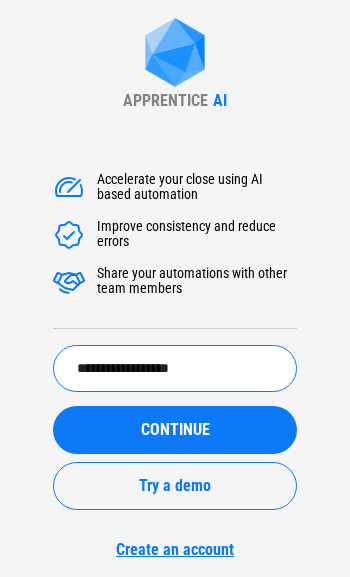 type on "**********" 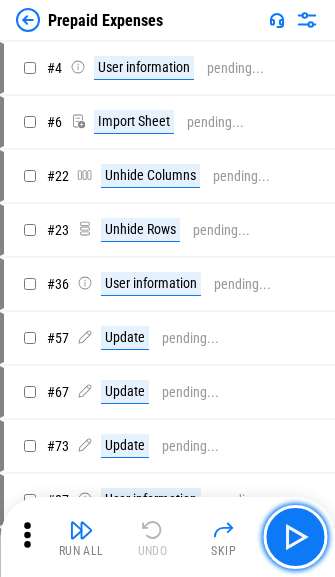 type 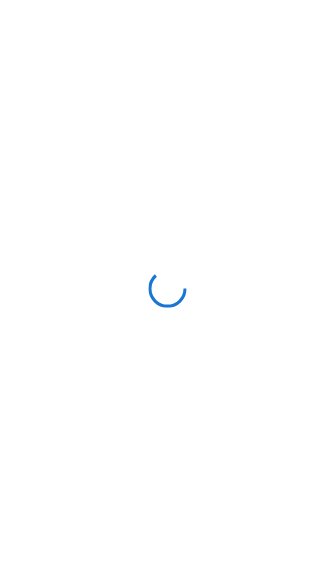 scroll, scrollTop: 0, scrollLeft: 0, axis: both 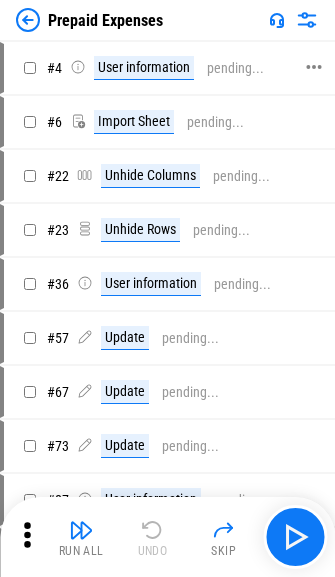 click on "Prepaid Expenses" at bounding box center (167, 20) 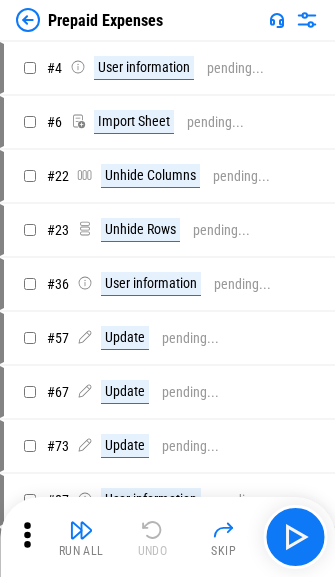 click on "Prepaid Expenses" at bounding box center [167, 20] 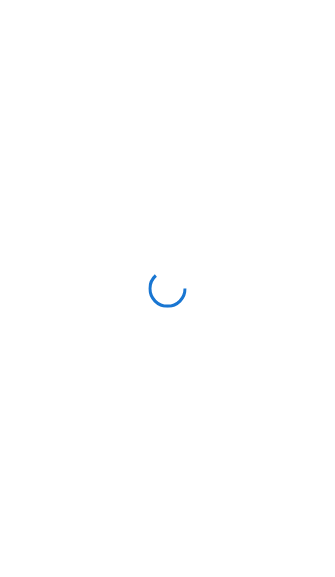 scroll, scrollTop: 0, scrollLeft: 0, axis: both 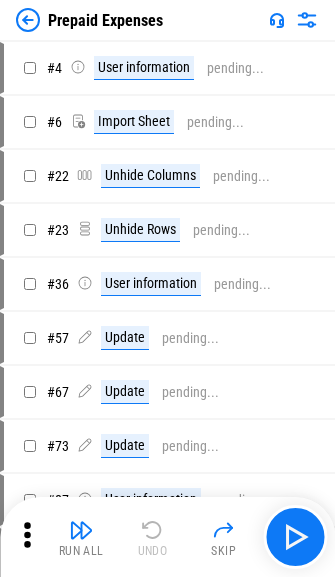 click on "Prepaid Expenses" at bounding box center (167, 20) 